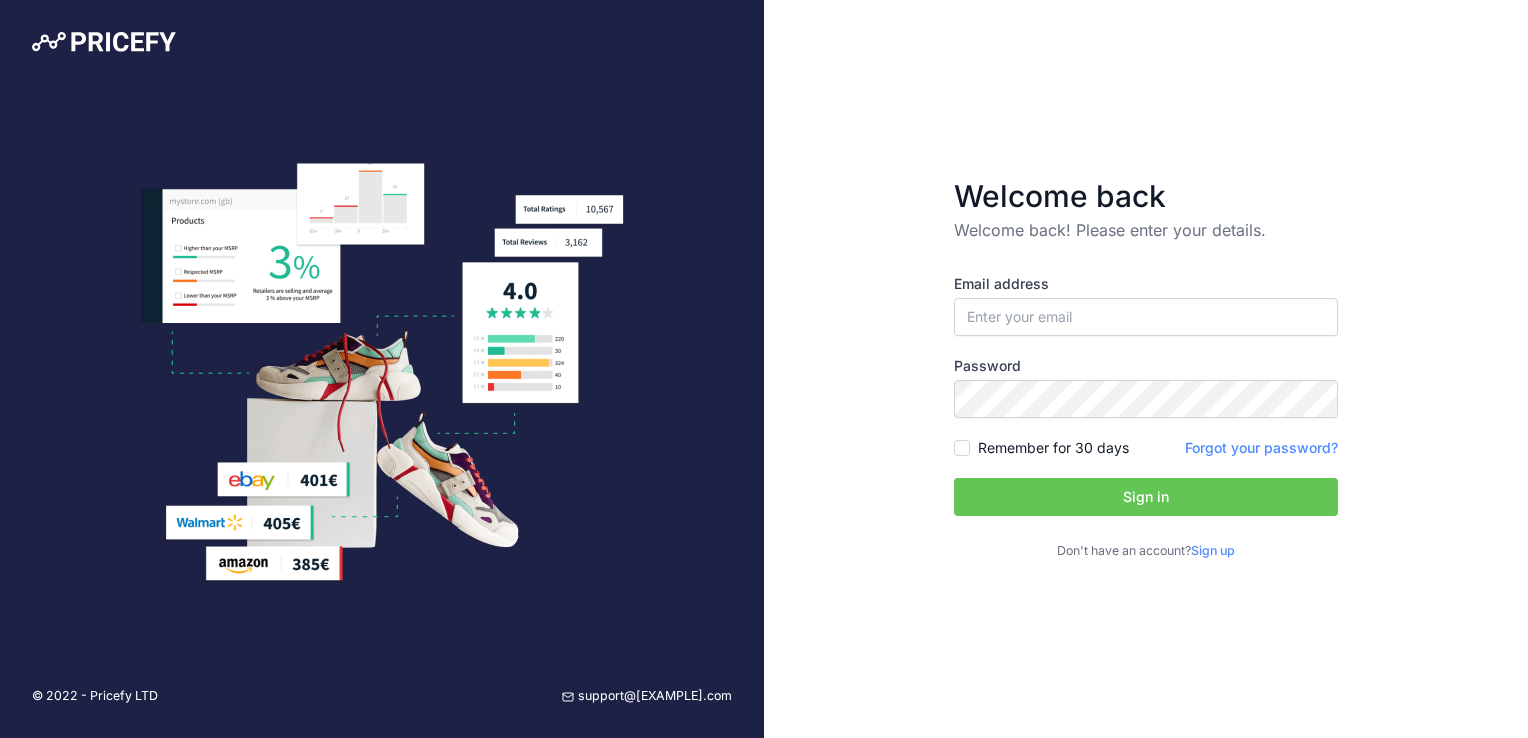 scroll, scrollTop: 0, scrollLeft: 0, axis: both 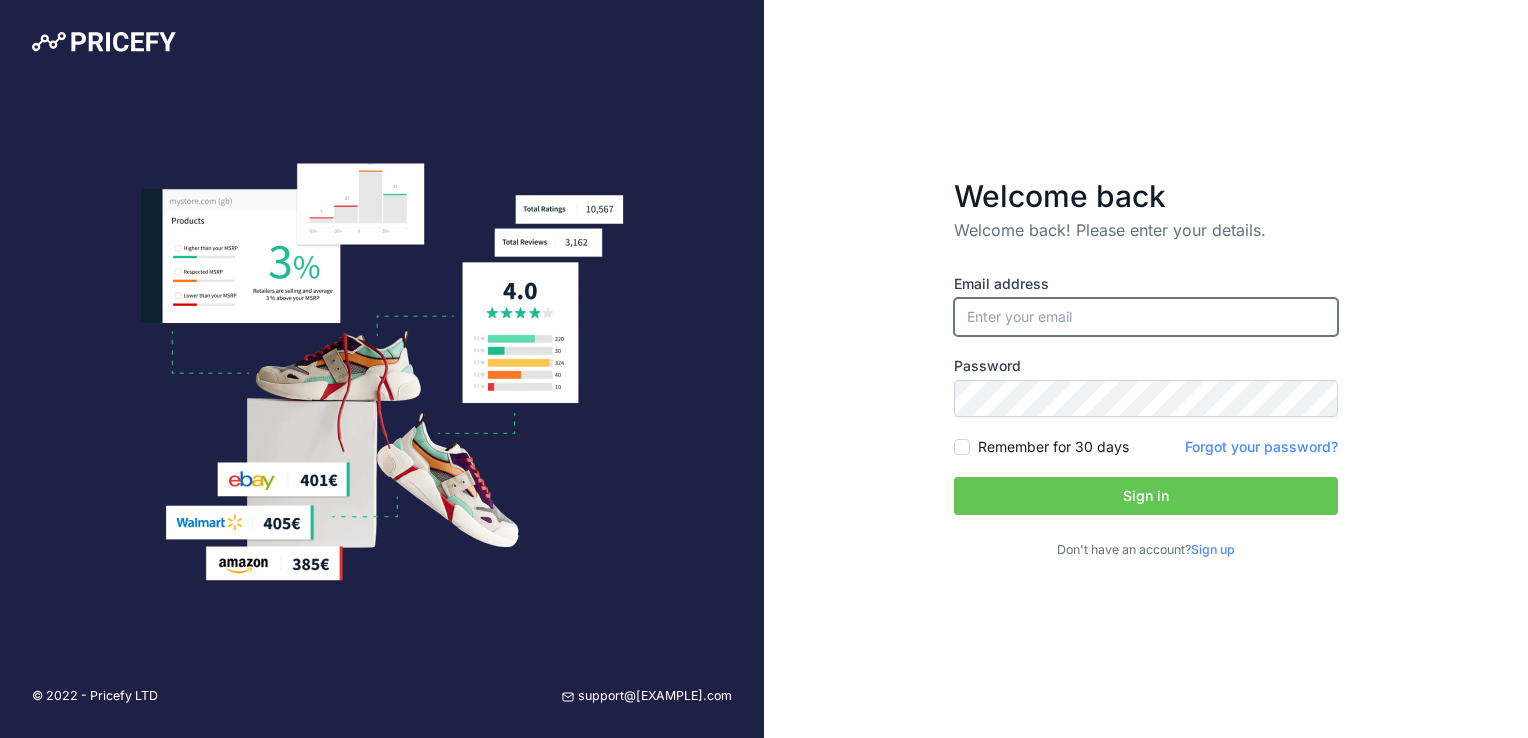click at bounding box center (1146, 317) 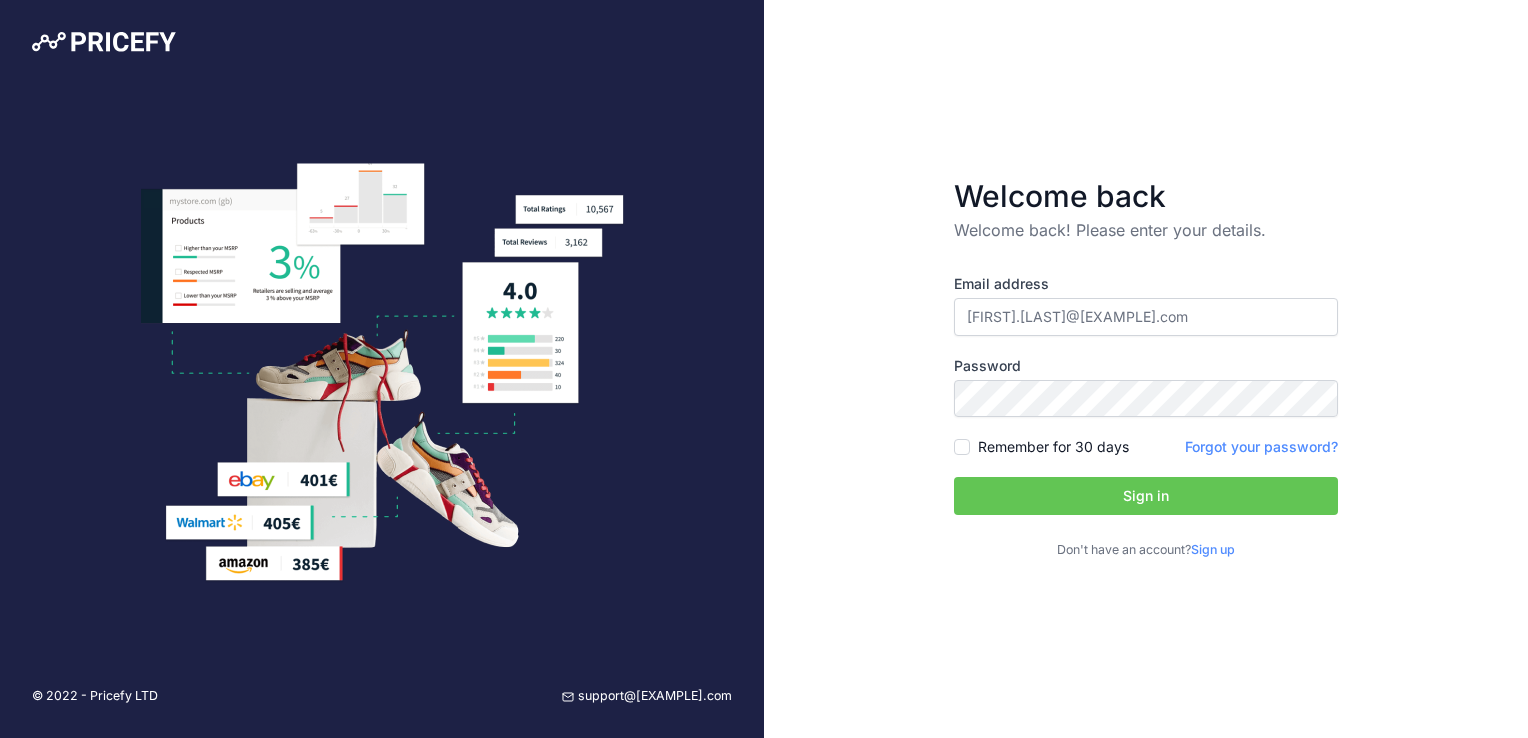 click on "Sign up" at bounding box center [1213, 549] 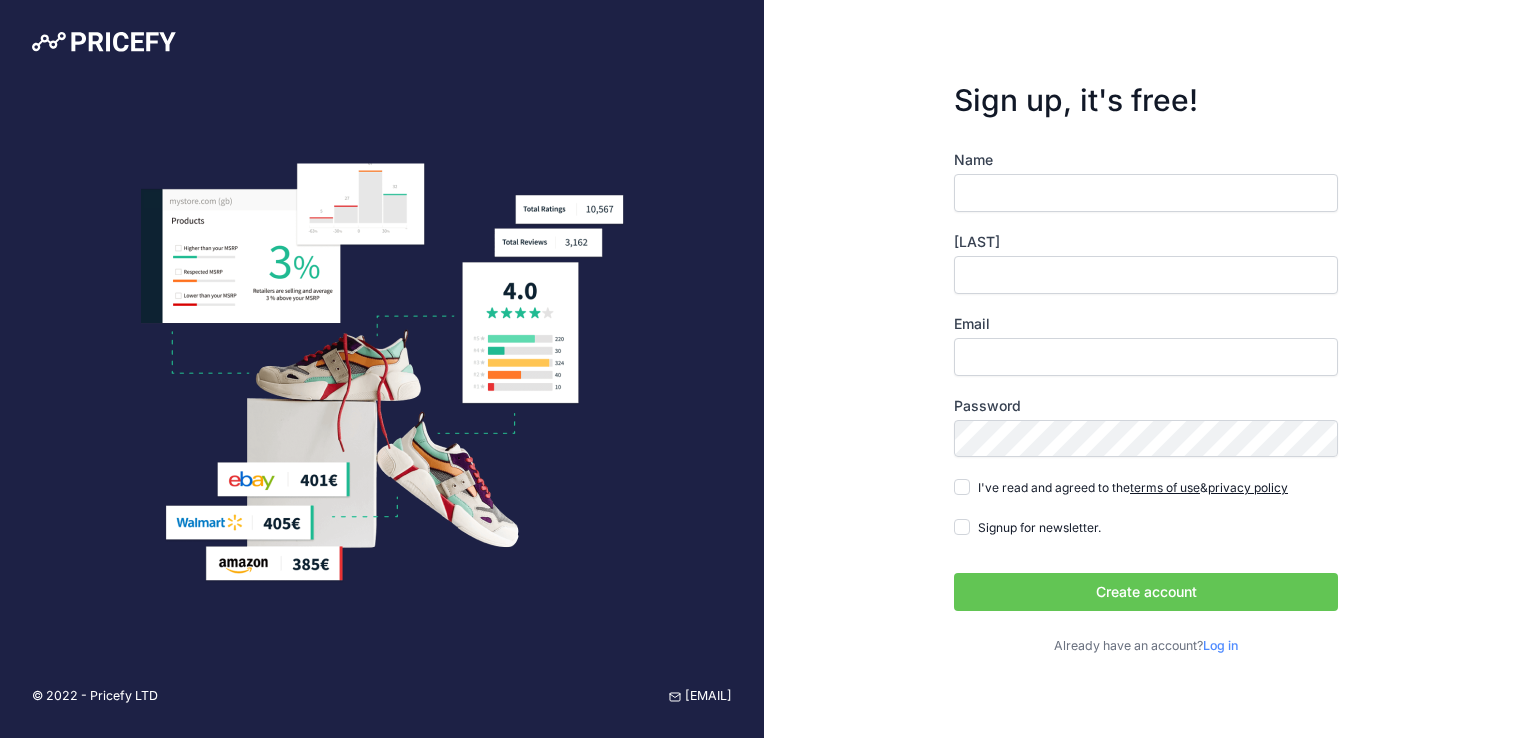 scroll, scrollTop: 0, scrollLeft: 0, axis: both 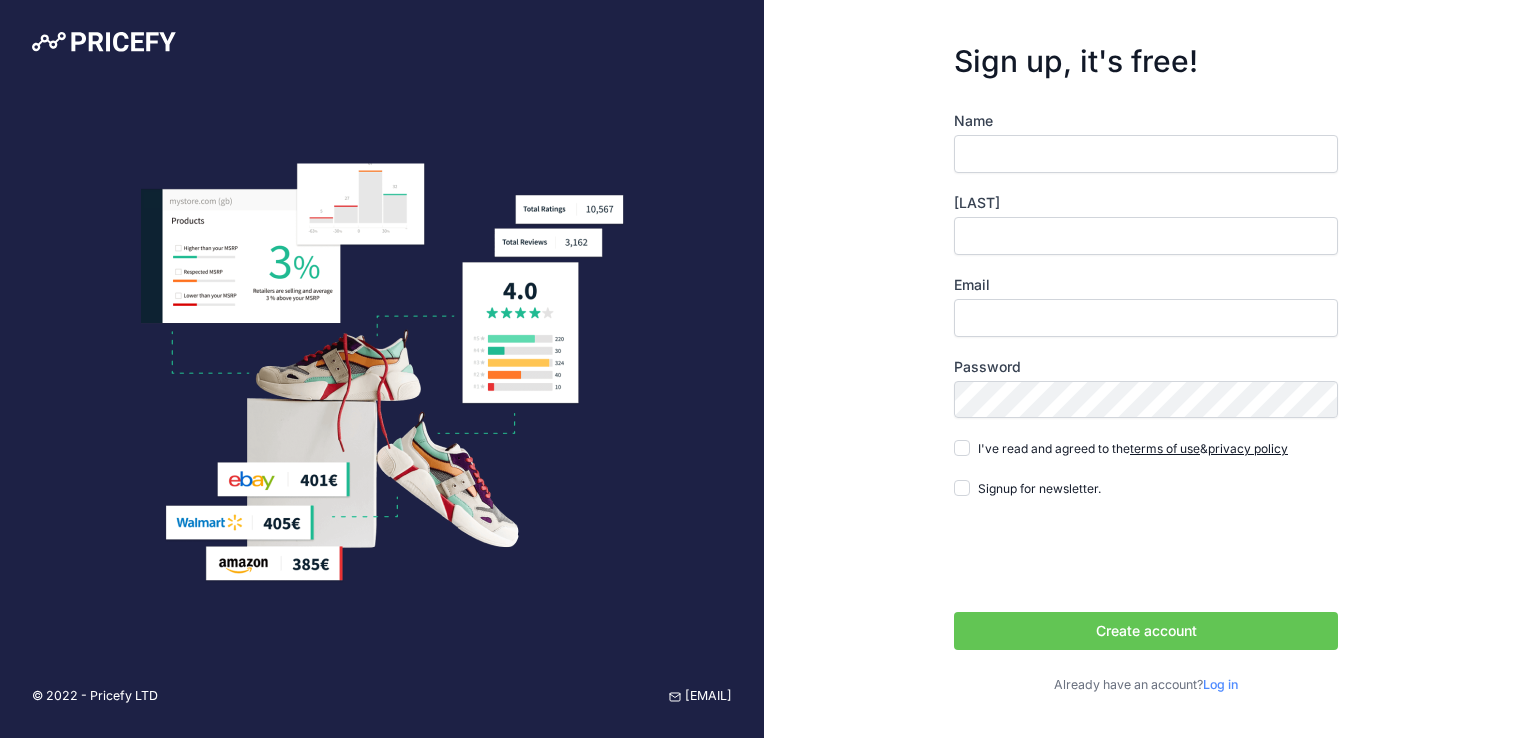 click on "Name" at bounding box center (1146, 154) 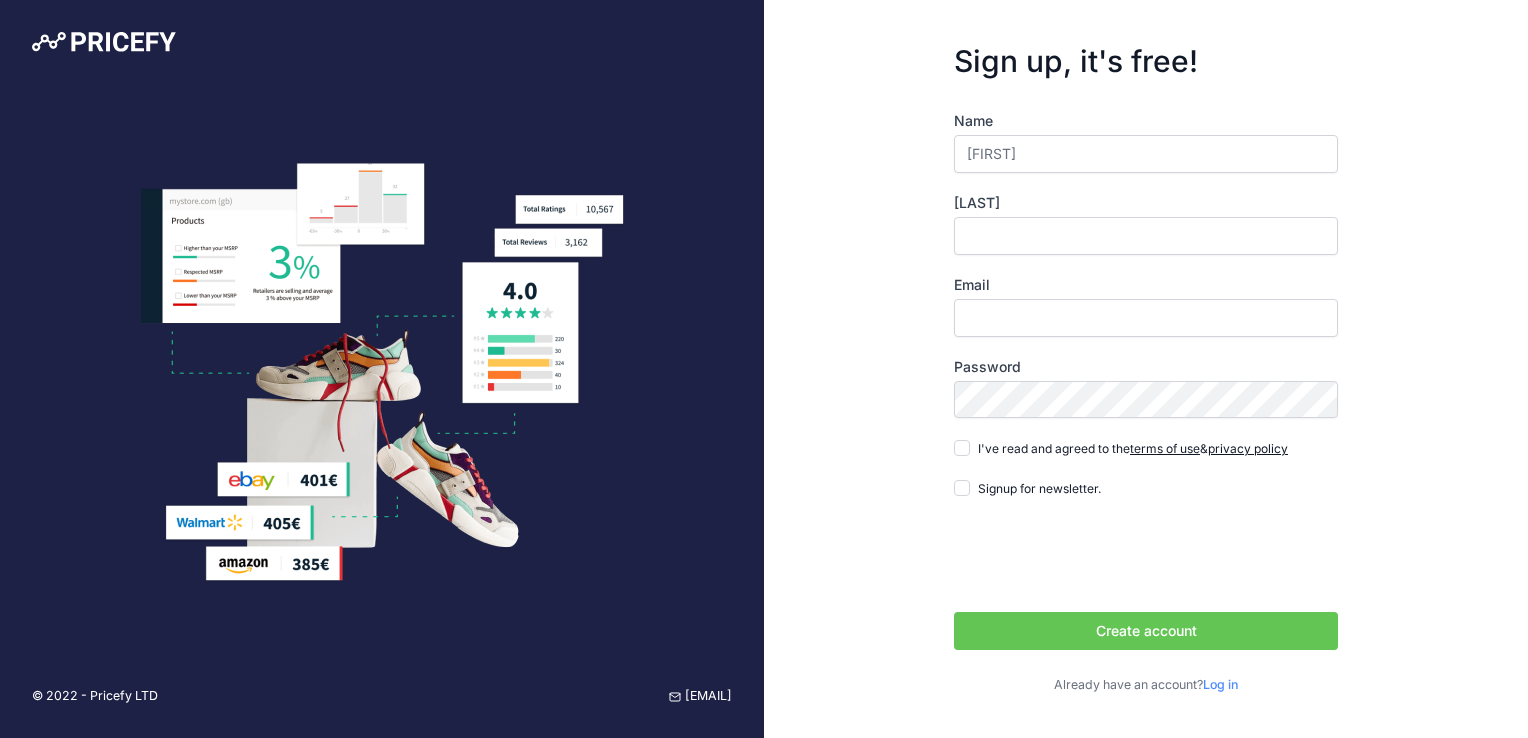 type on "Patidar" 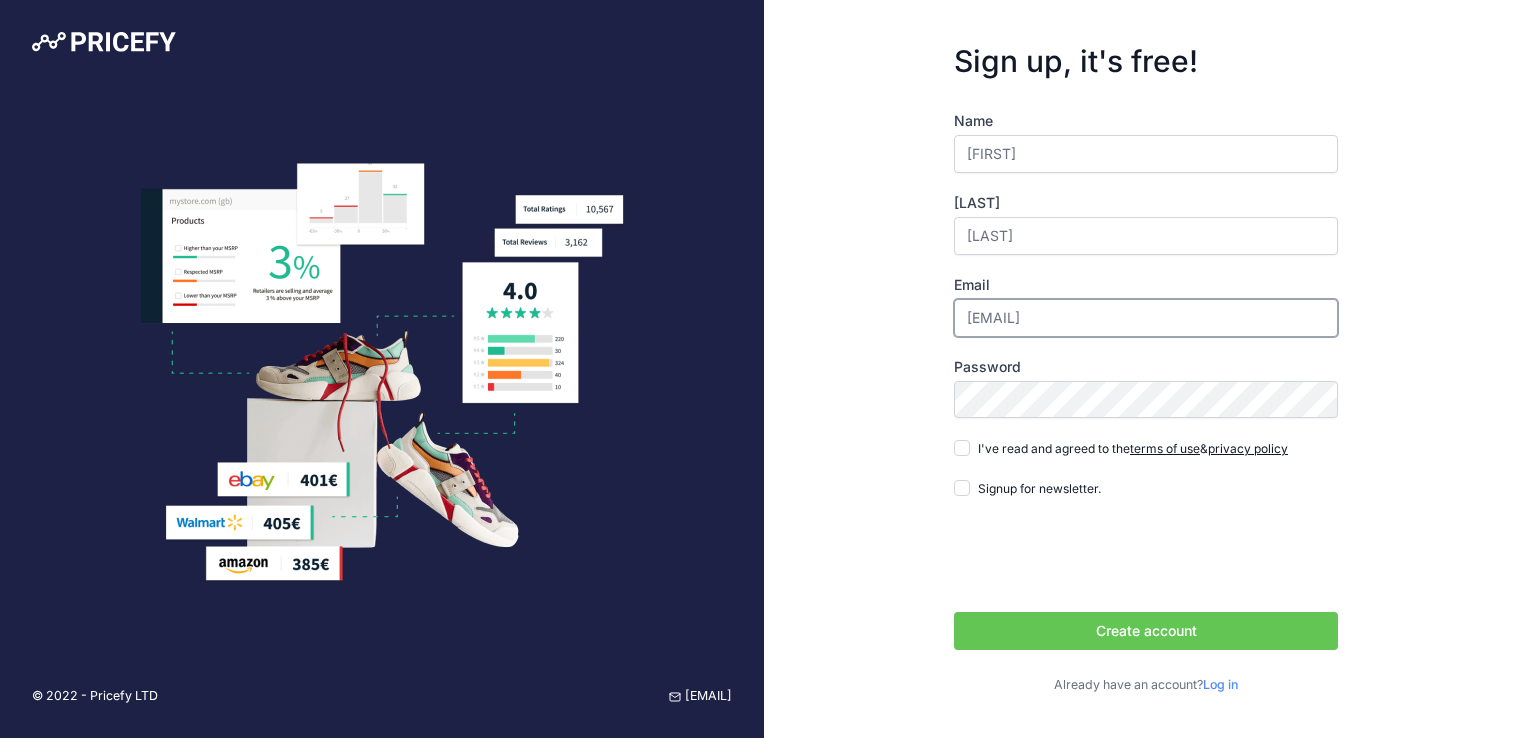 click on "sunil.patidar+17dec@webgility.com" at bounding box center [1146, 318] 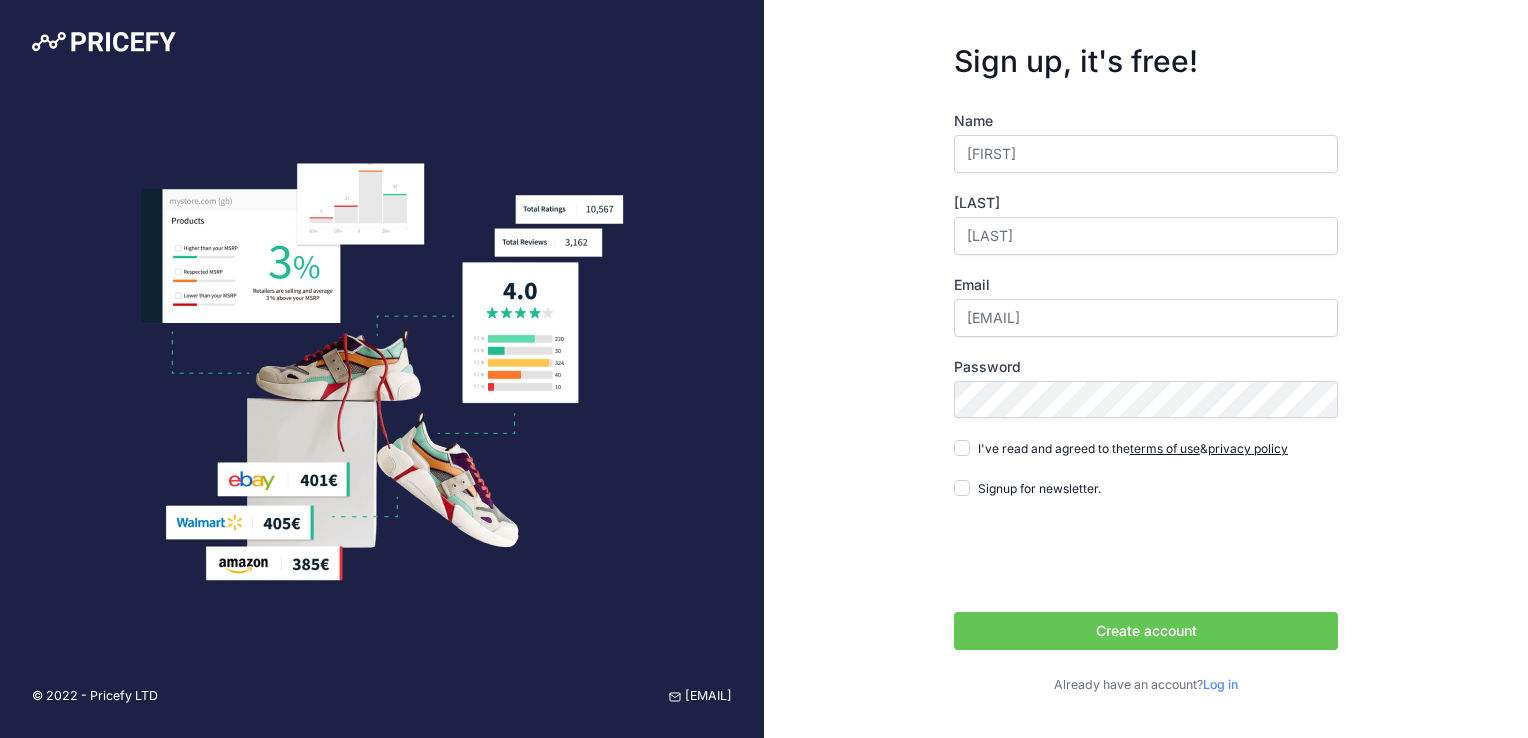 click on "Signup for newsletter." at bounding box center (1039, 488) 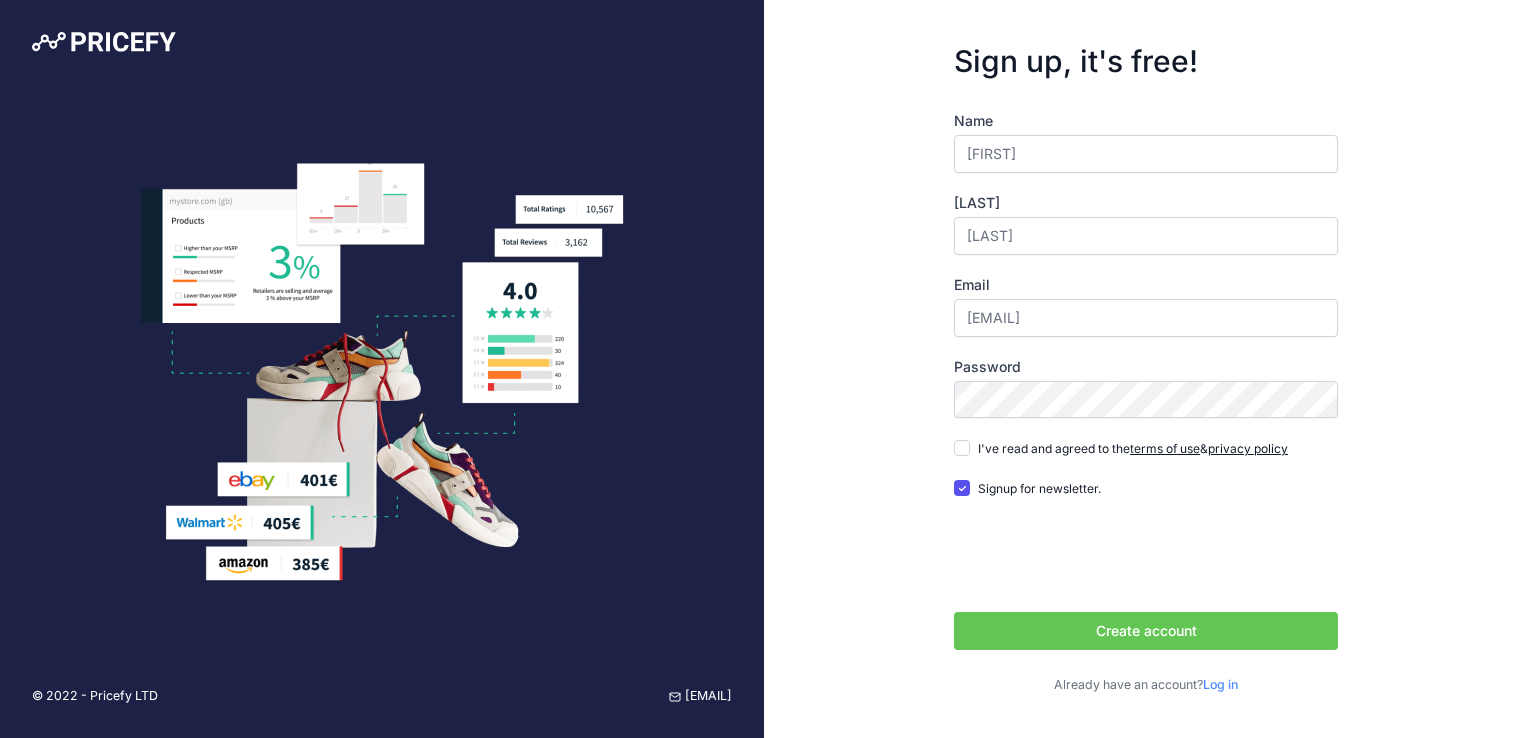 click on "Signup for newsletter." at bounding box center [1039, 488] 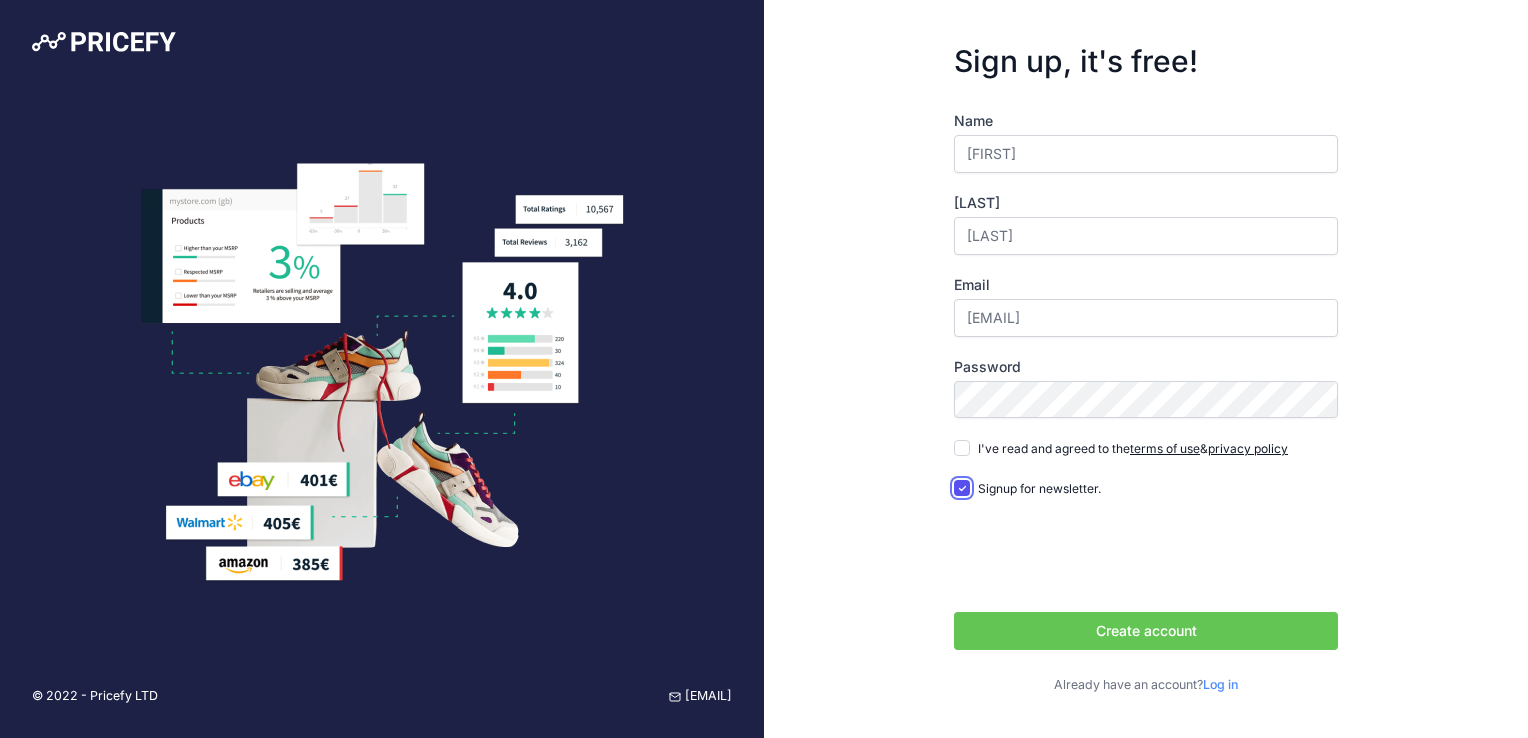 click on "Signup for newsletter." at bounding box center [962, 488] 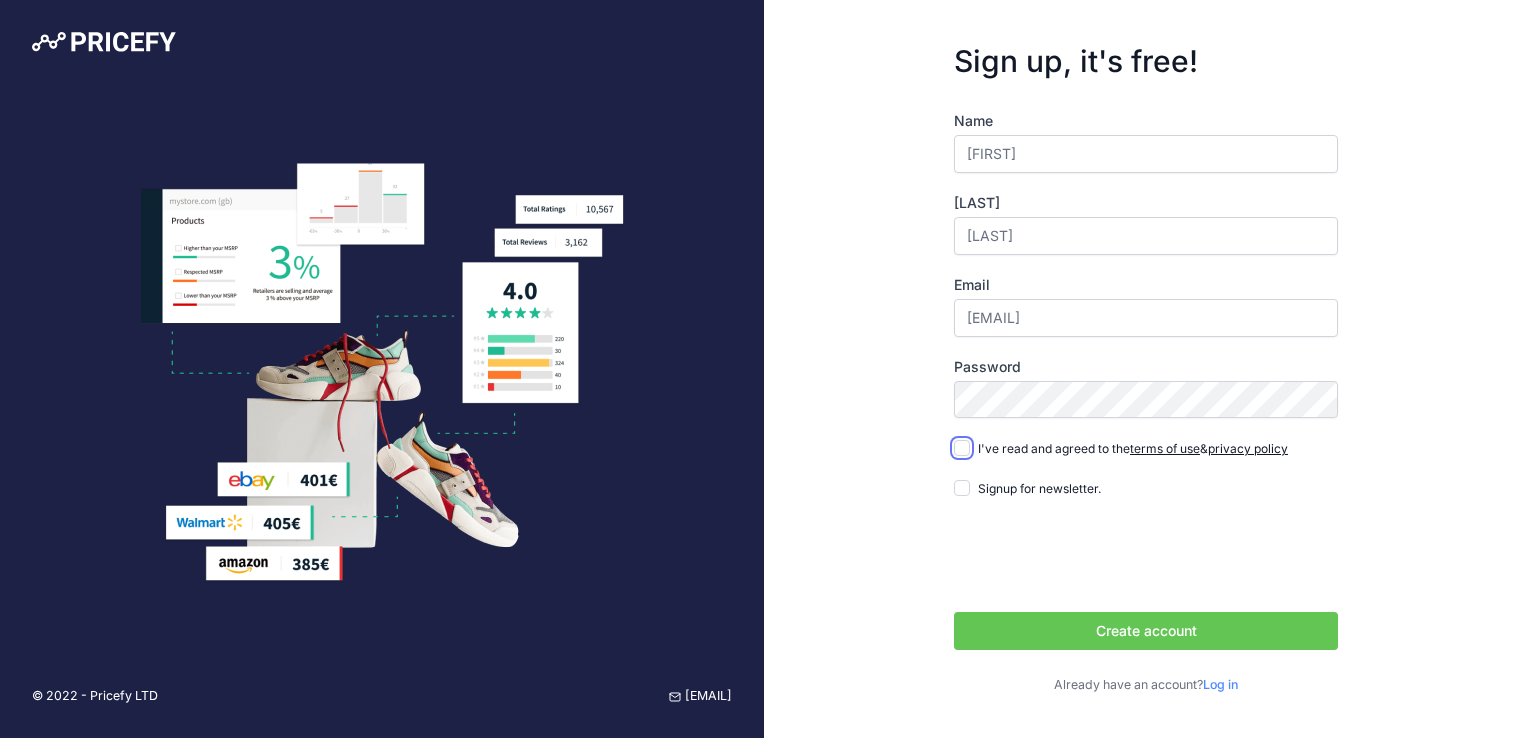 click on "I've read and agreed to the
terms of use  &
privacy policy" at bounding box center (962, 448) 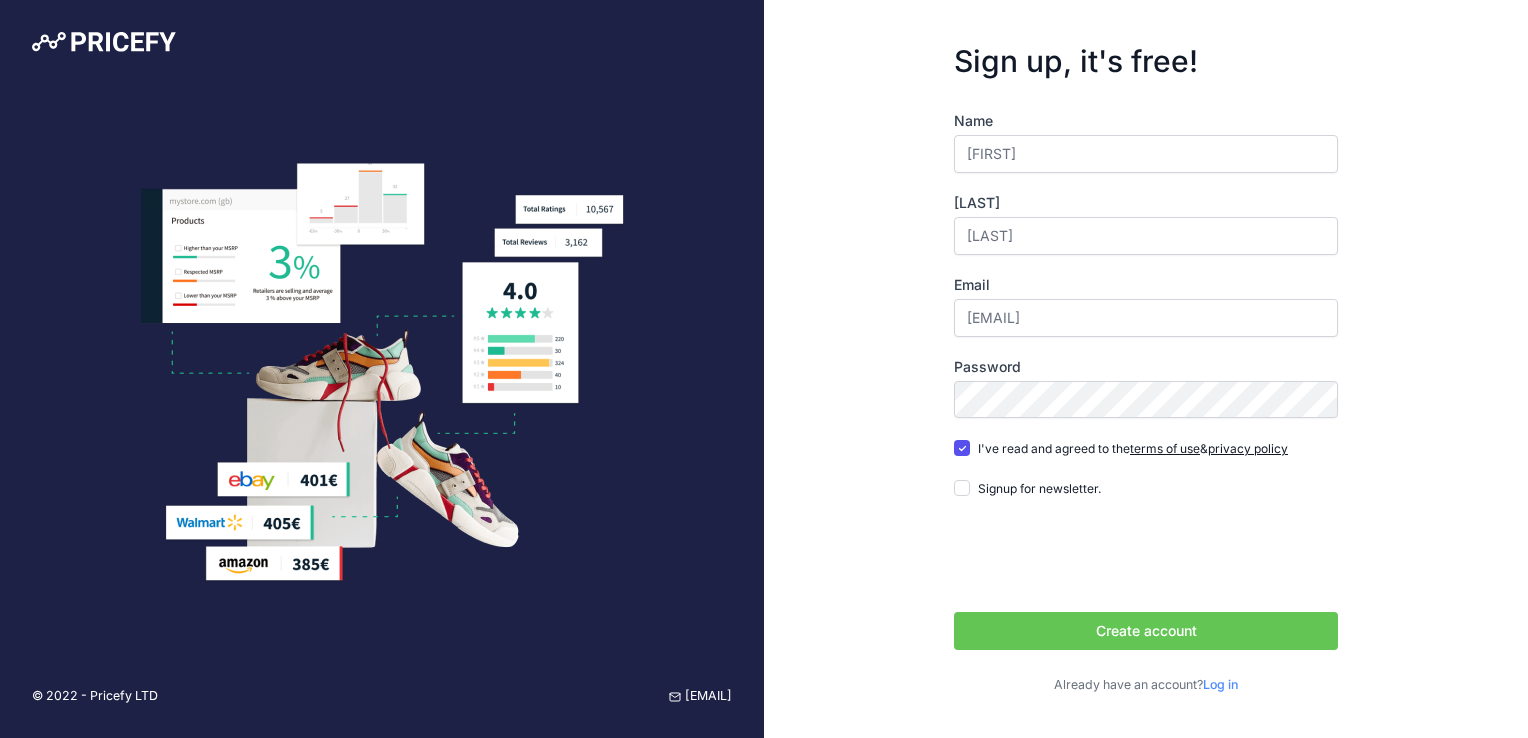 click on "Signup for newsletter." at bounding box center (1039, 488) 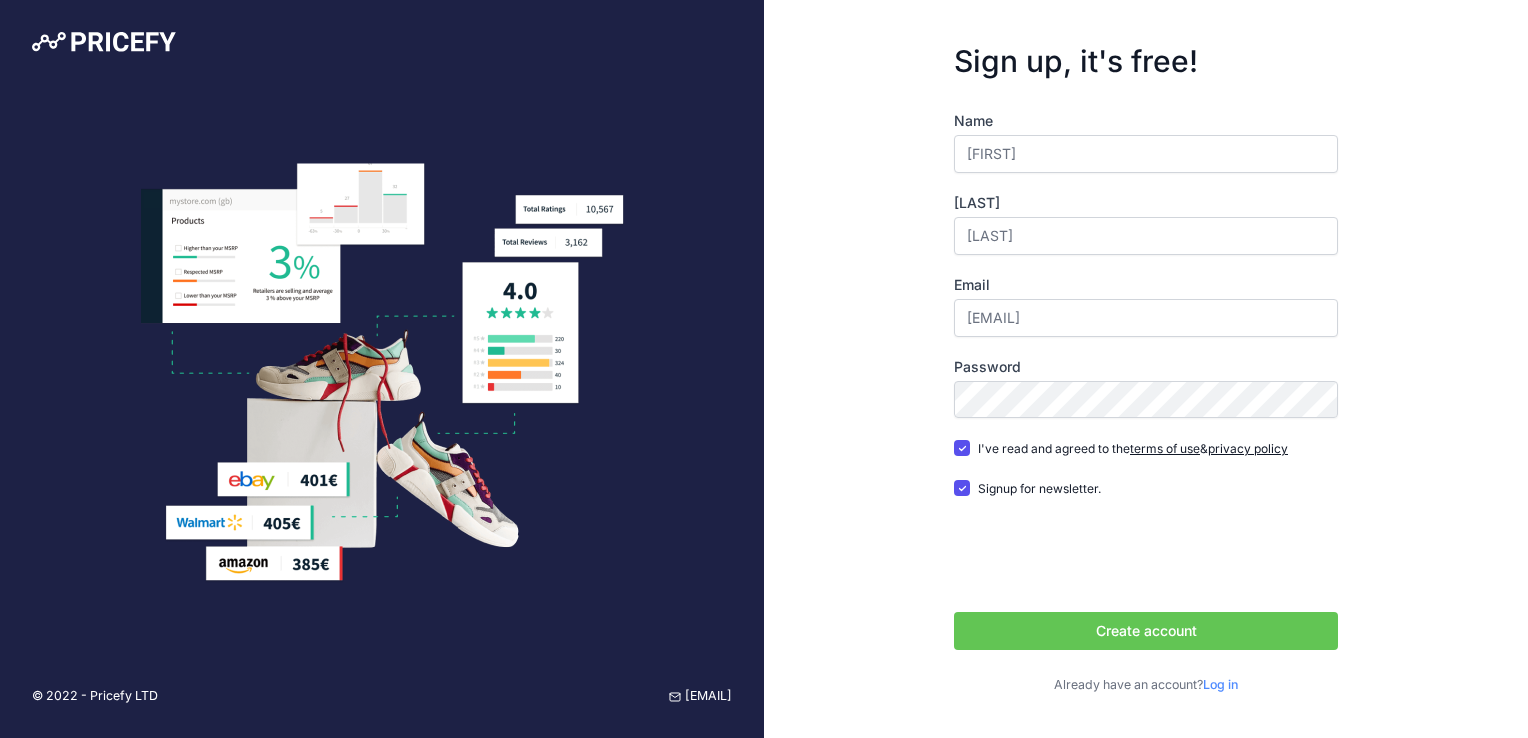 click on "Signup for newsletter." at bounding box center (1039, 488) 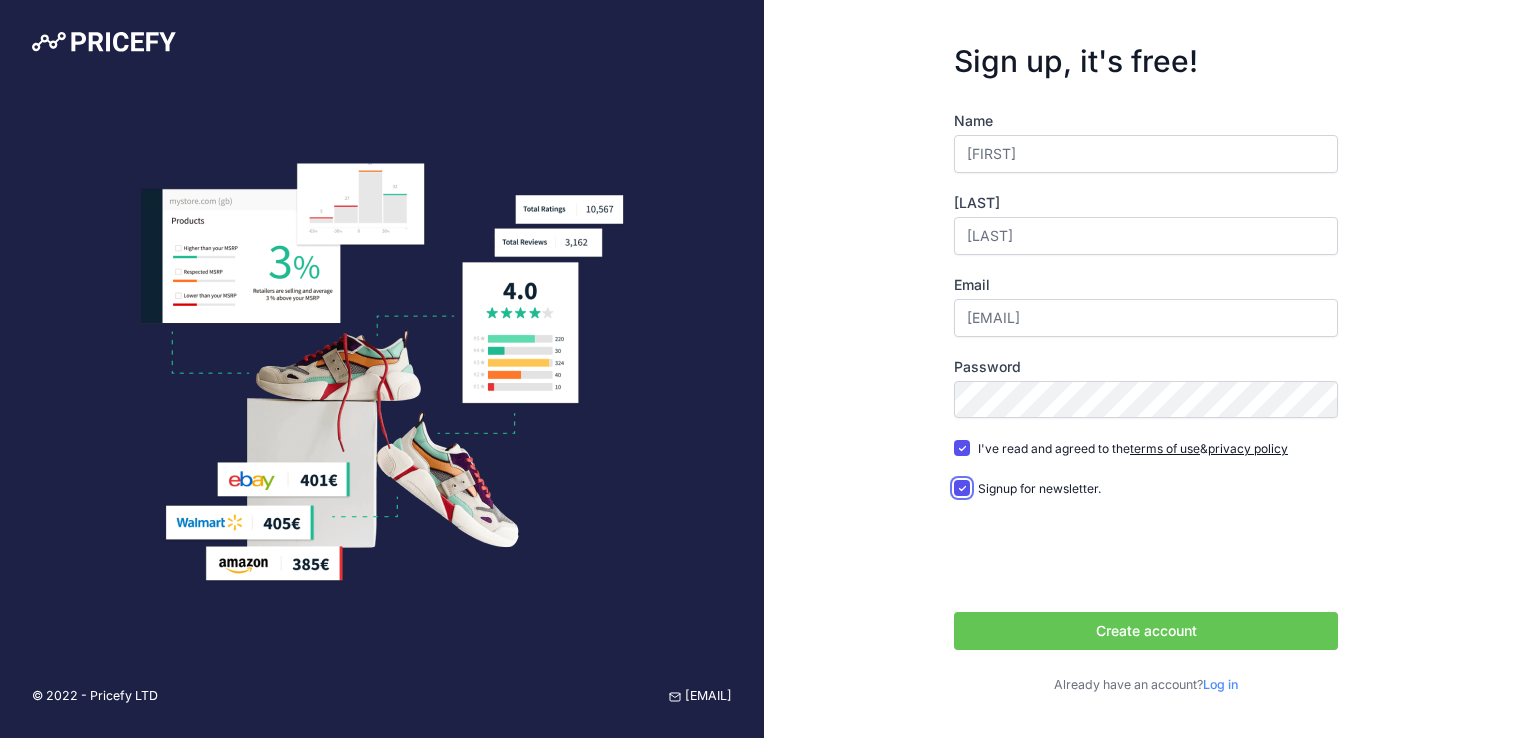 click on "Signup for newsletter." at bounding box center (962, 488) 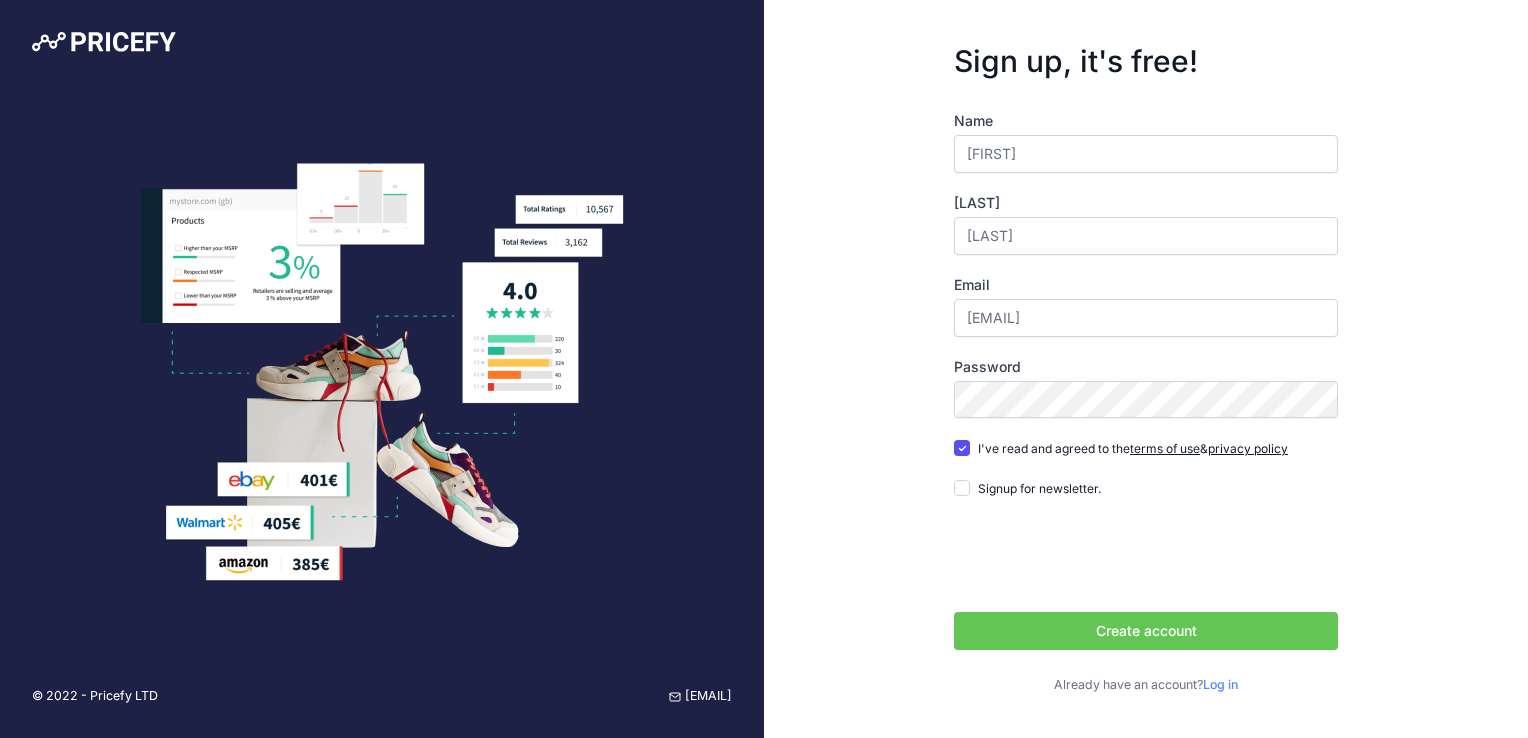 click on "Signup for newsletter." at bounding box center (1039, 488) 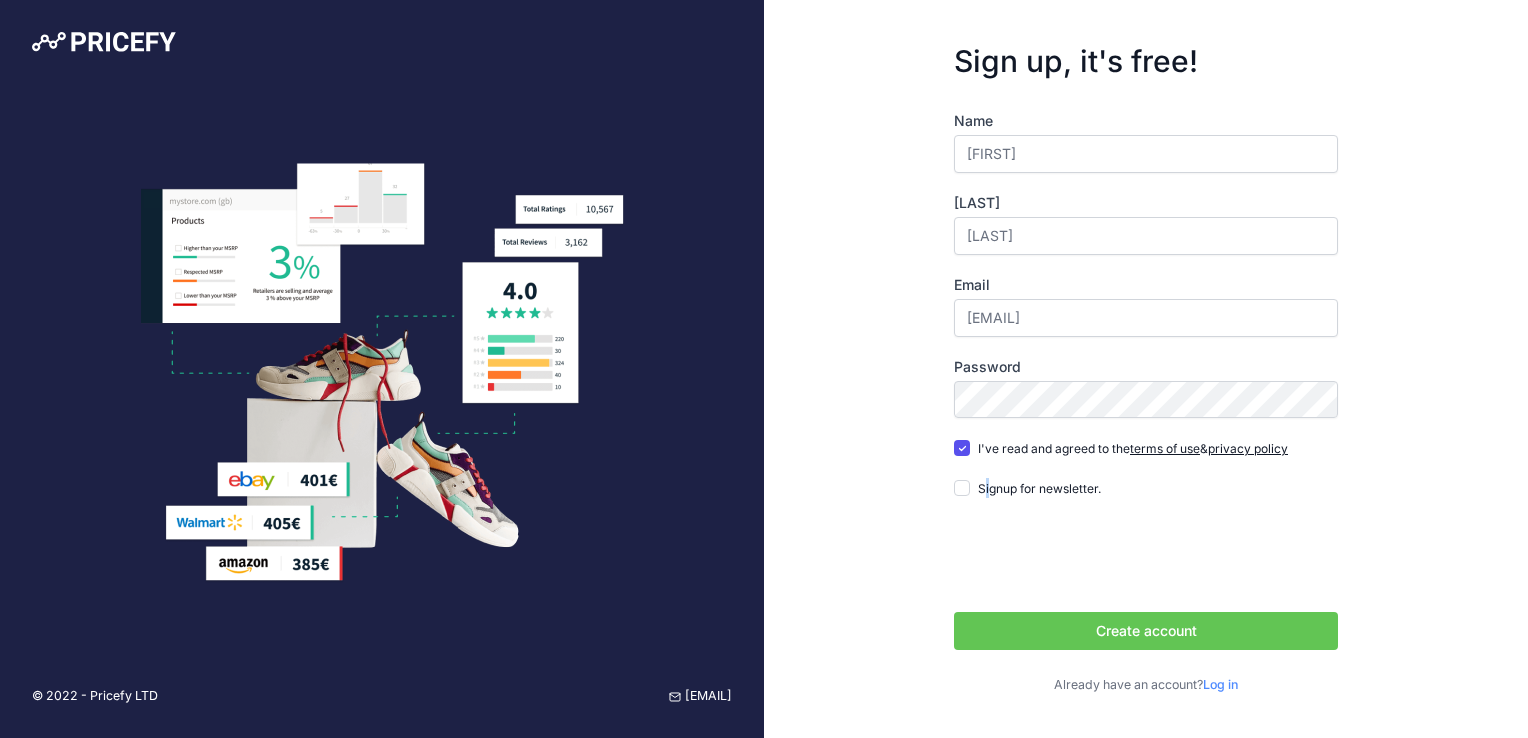 drag, startPoint x: 990, startPoint y: 493, endPoint x: 1084, endPoint y: 633, distance: 168.62978 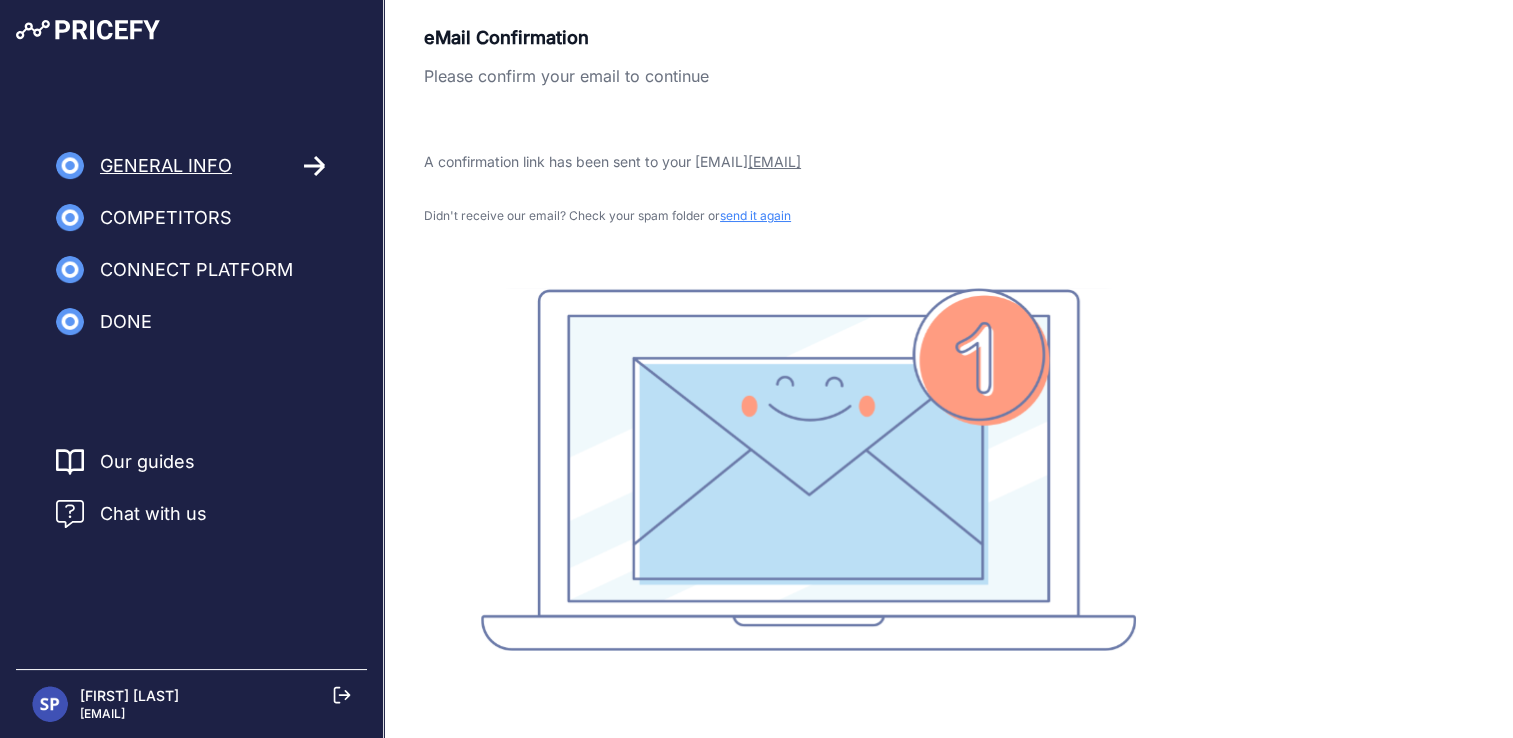 scroll, scrollTop: 0, scrollLeft: 0, axis: both 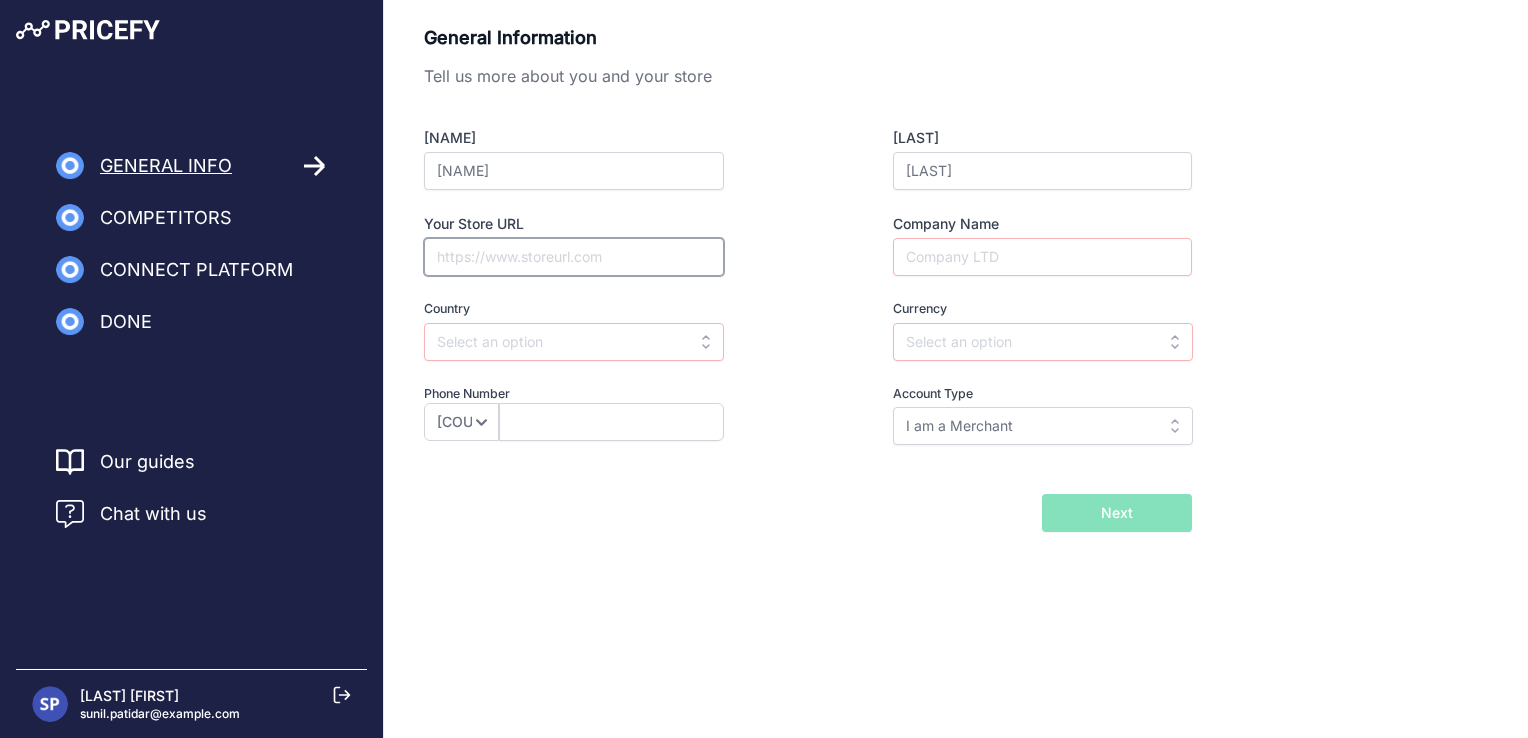 click on "Your Store URL" at bounding box center [574, 257] 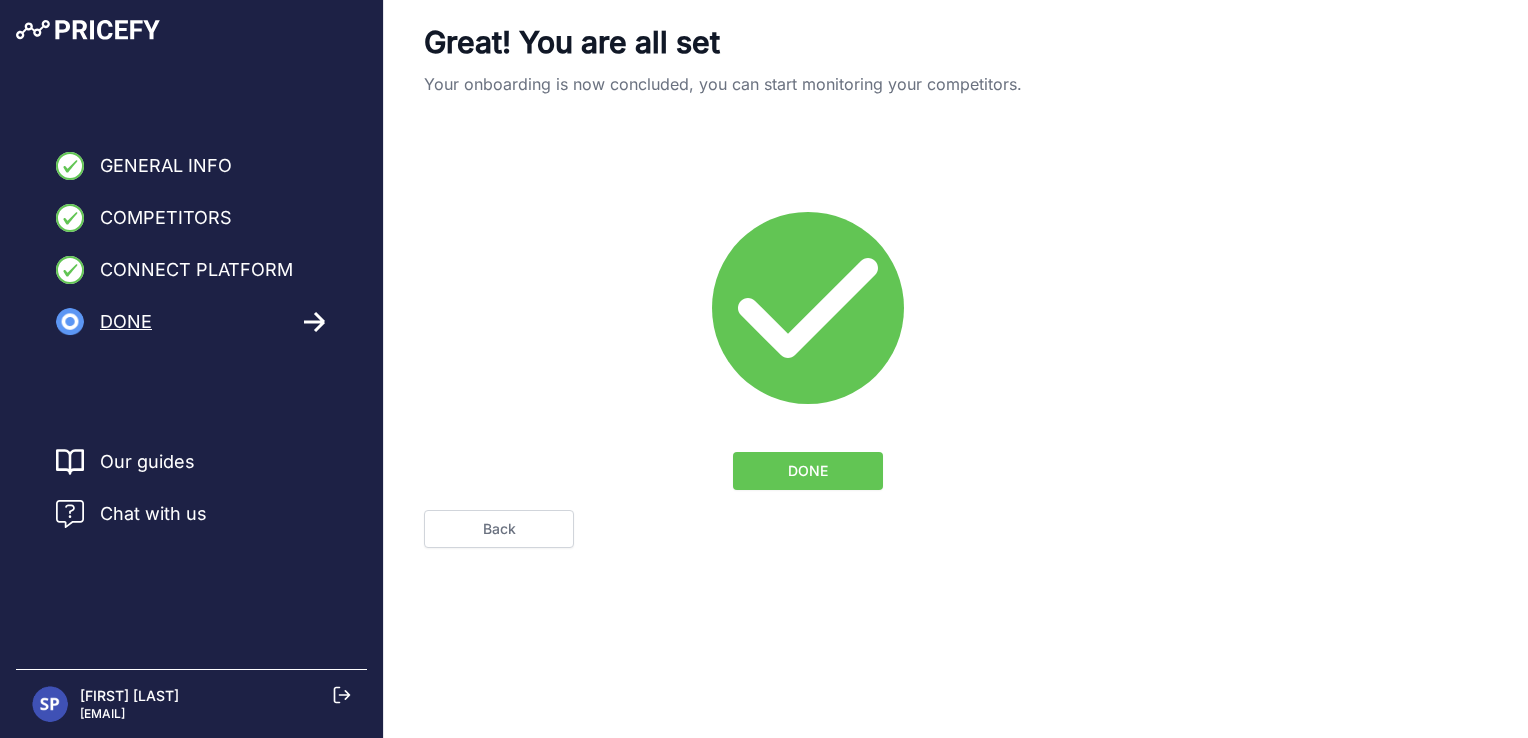 scroll, scrollTop: 0, scrollLeft: 0, axis: both 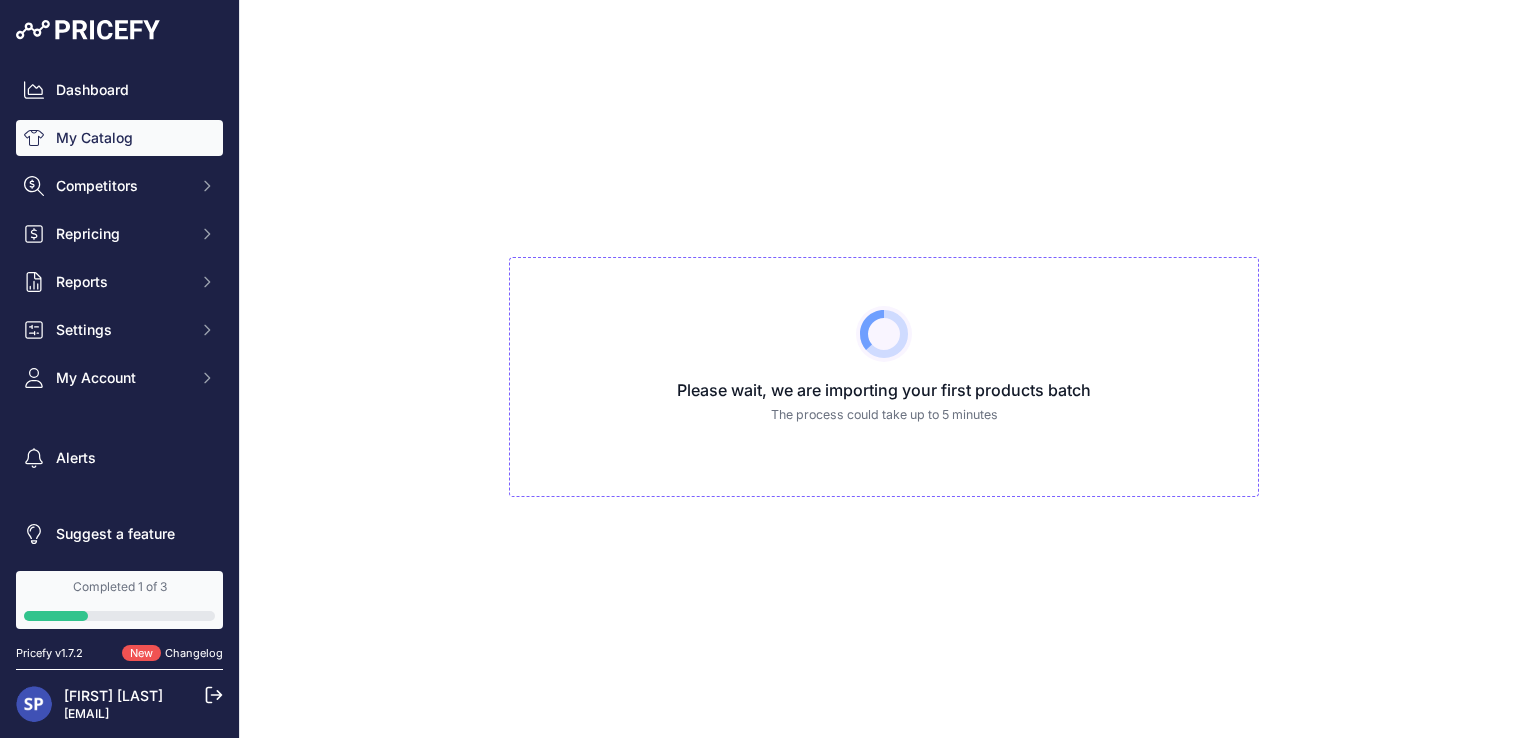click on "Please wait, we are importing your first products batch
The process could take up to 5 minutes" at bounding box center (884, 369) 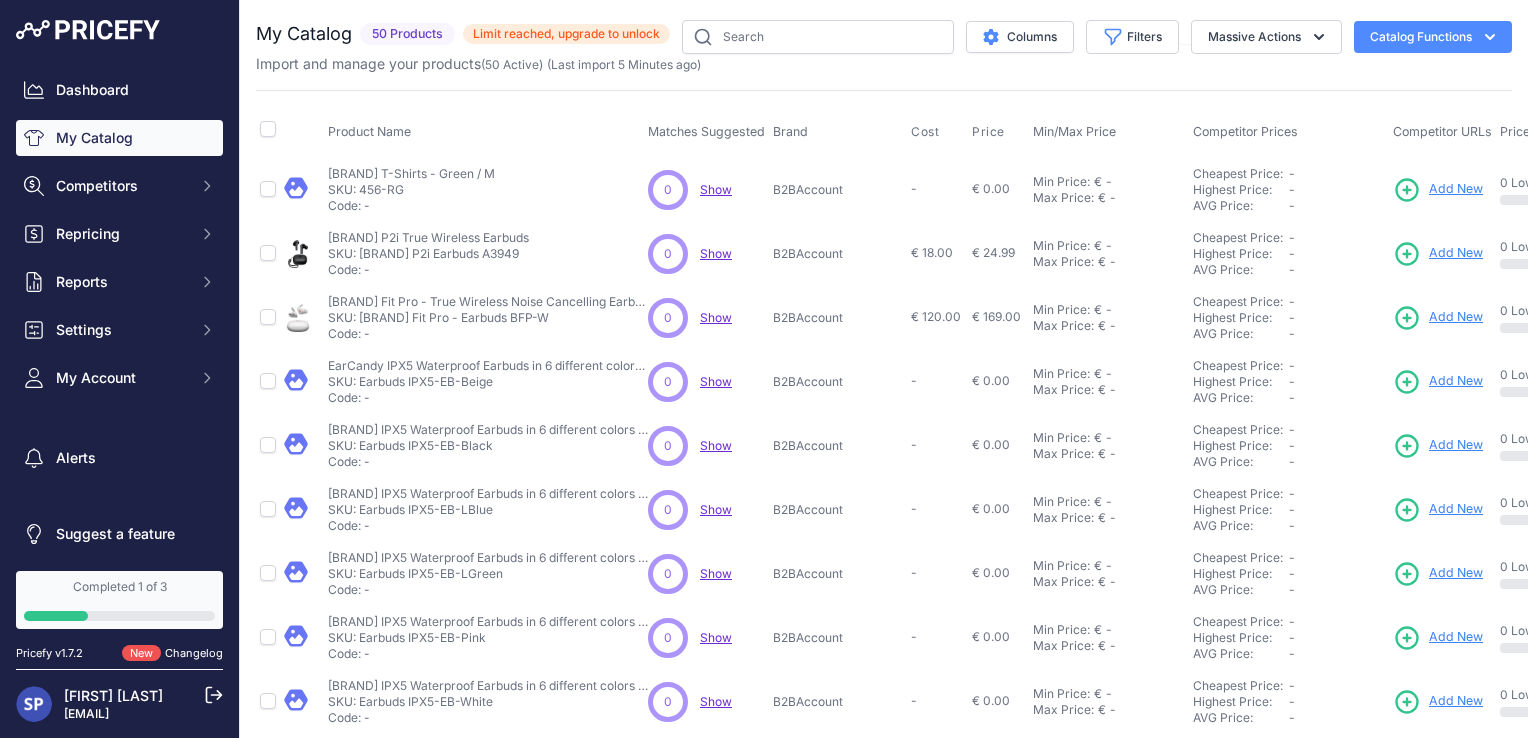scroll, scrollTop: 0, scrollLeft: 0, axis: both 